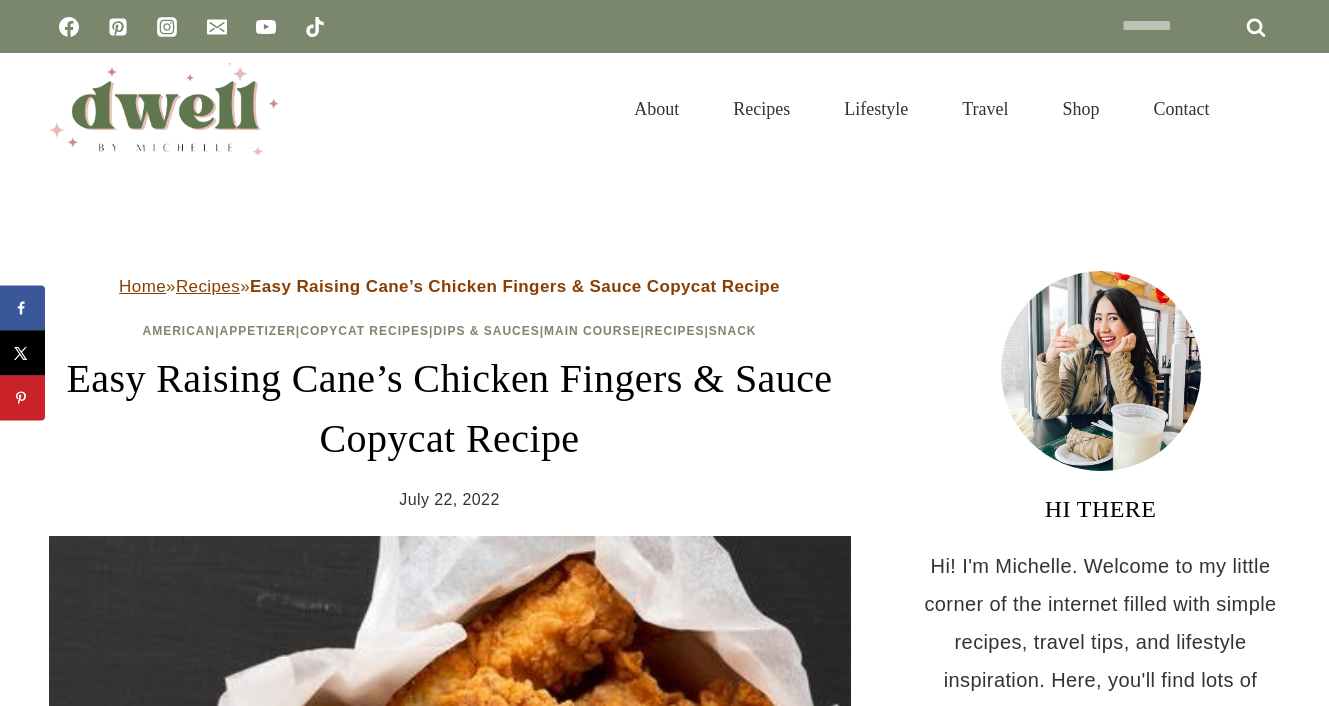 scroll, scrollTop: 0, scrollLeft: 0, axis: both 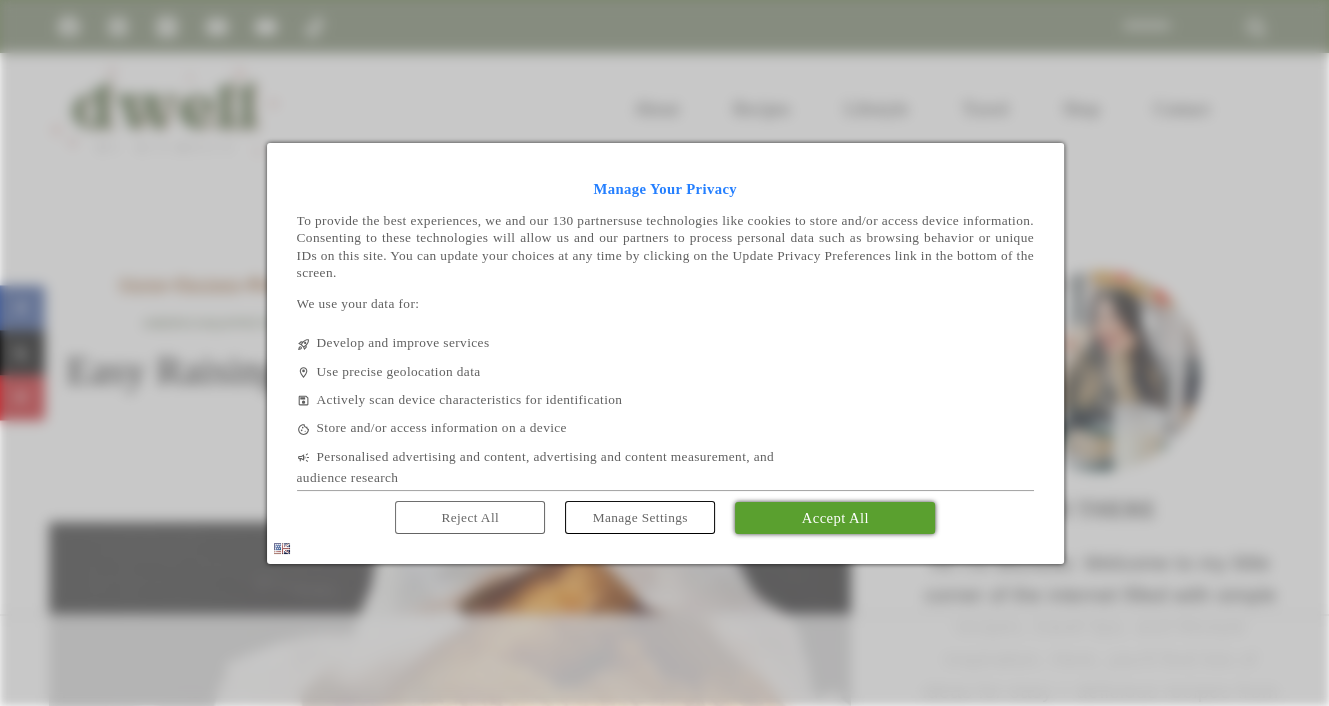 click on "Accept All" at bounding box center [835, 518] 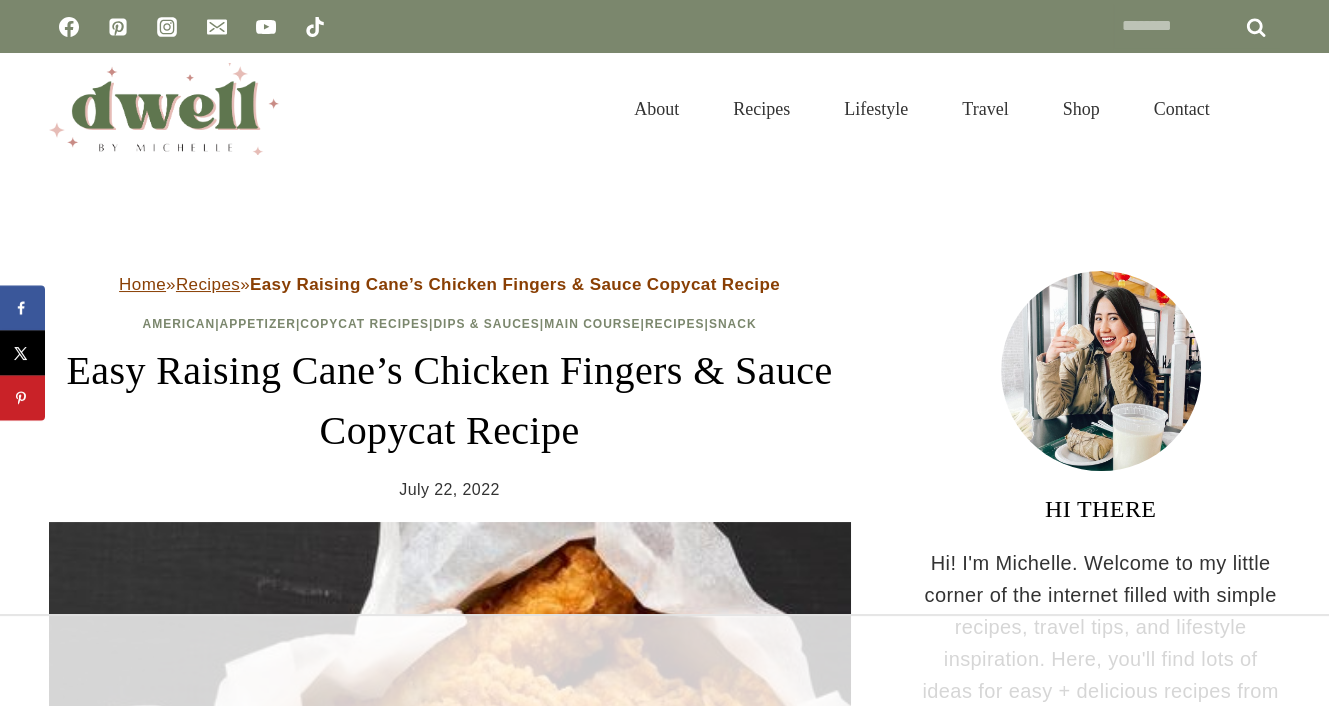 scroll, scrollTop: 0, scrollLeft: 0, axis: both 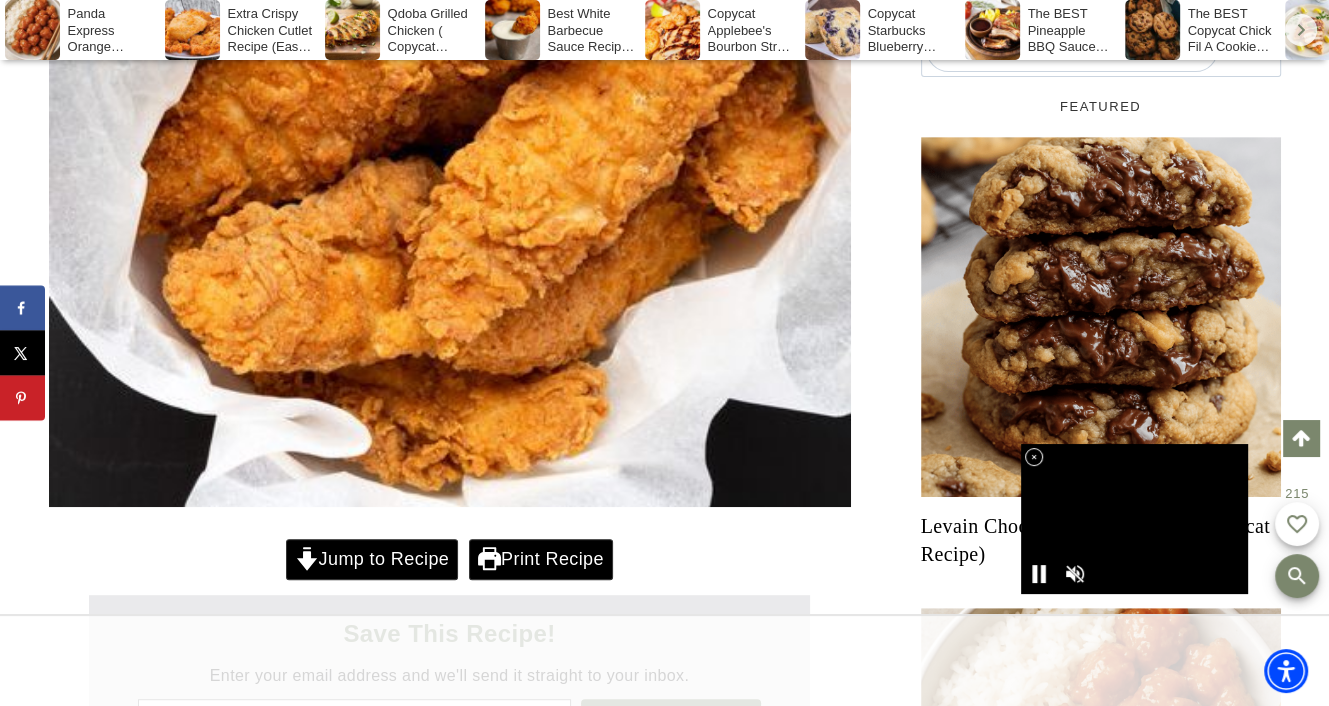 click on "Jump to Recipe" at bounding box center (372, 559) 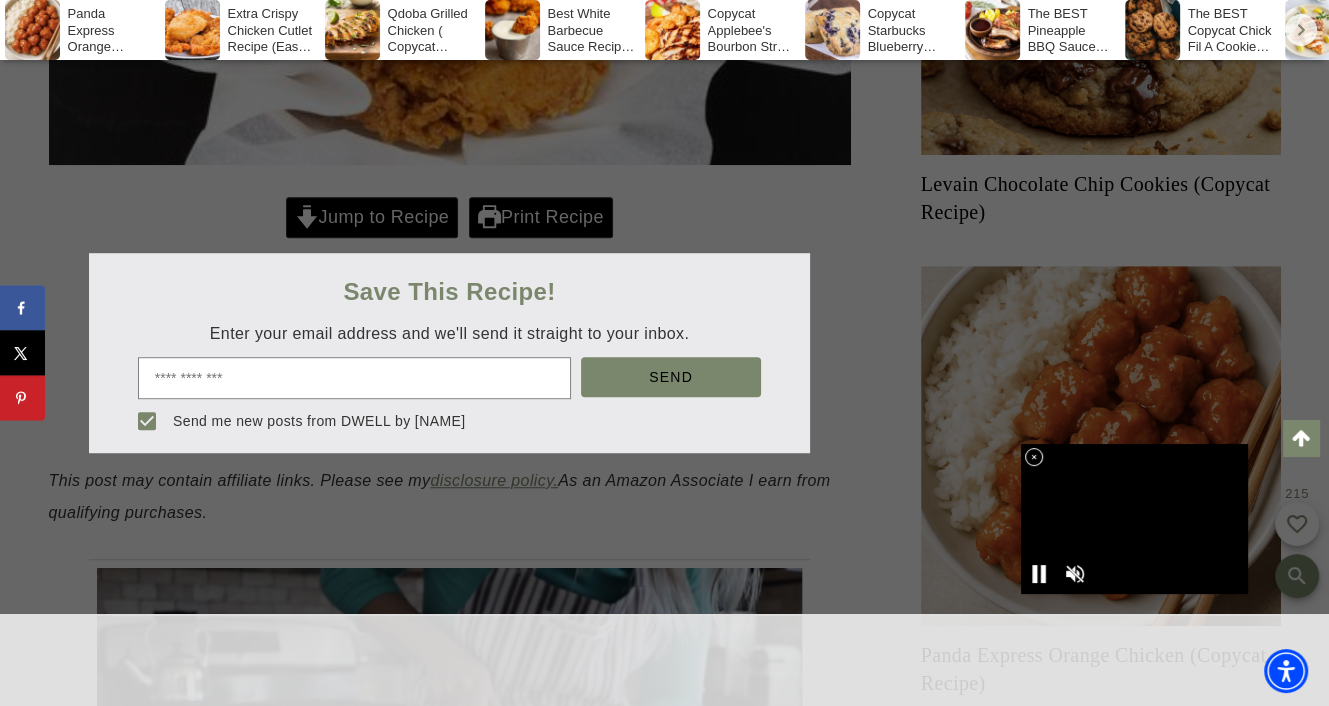 scroll, scrollTop: 19885, scrollLeft: 0, axis: vertical 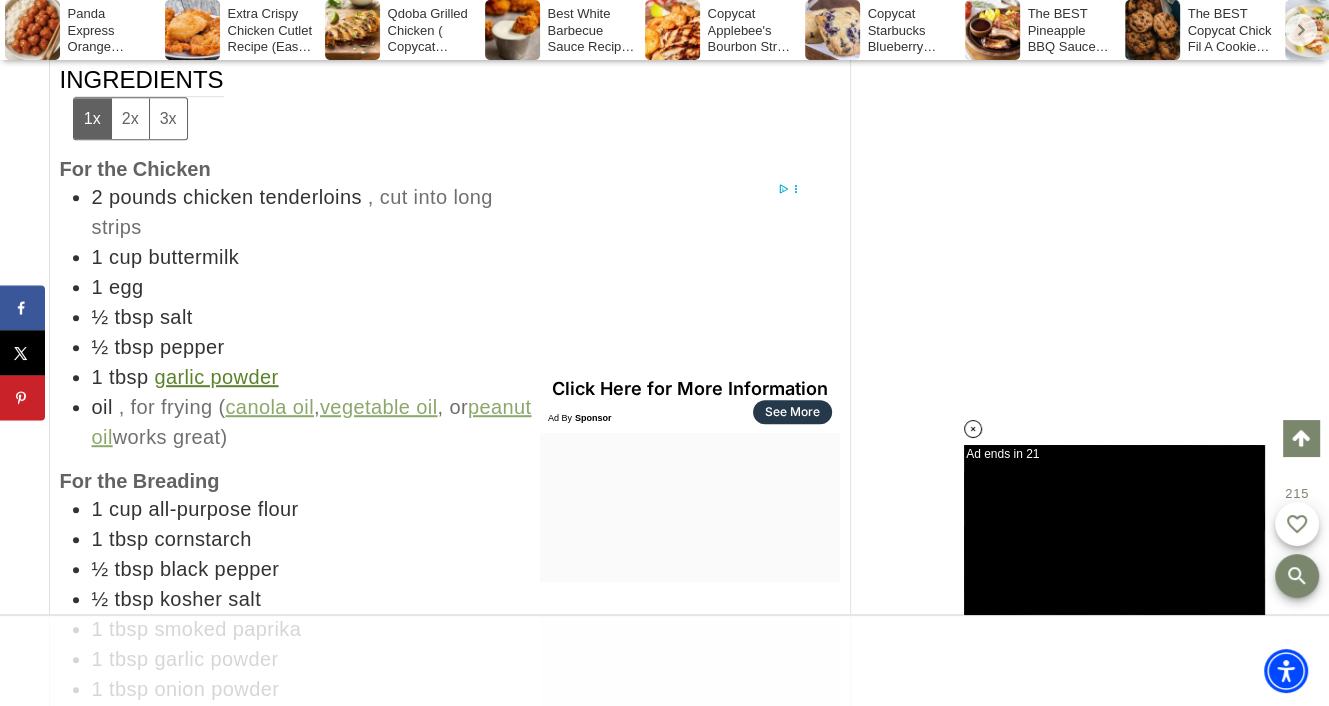 click on "2x" at bounding box center (130, 118) 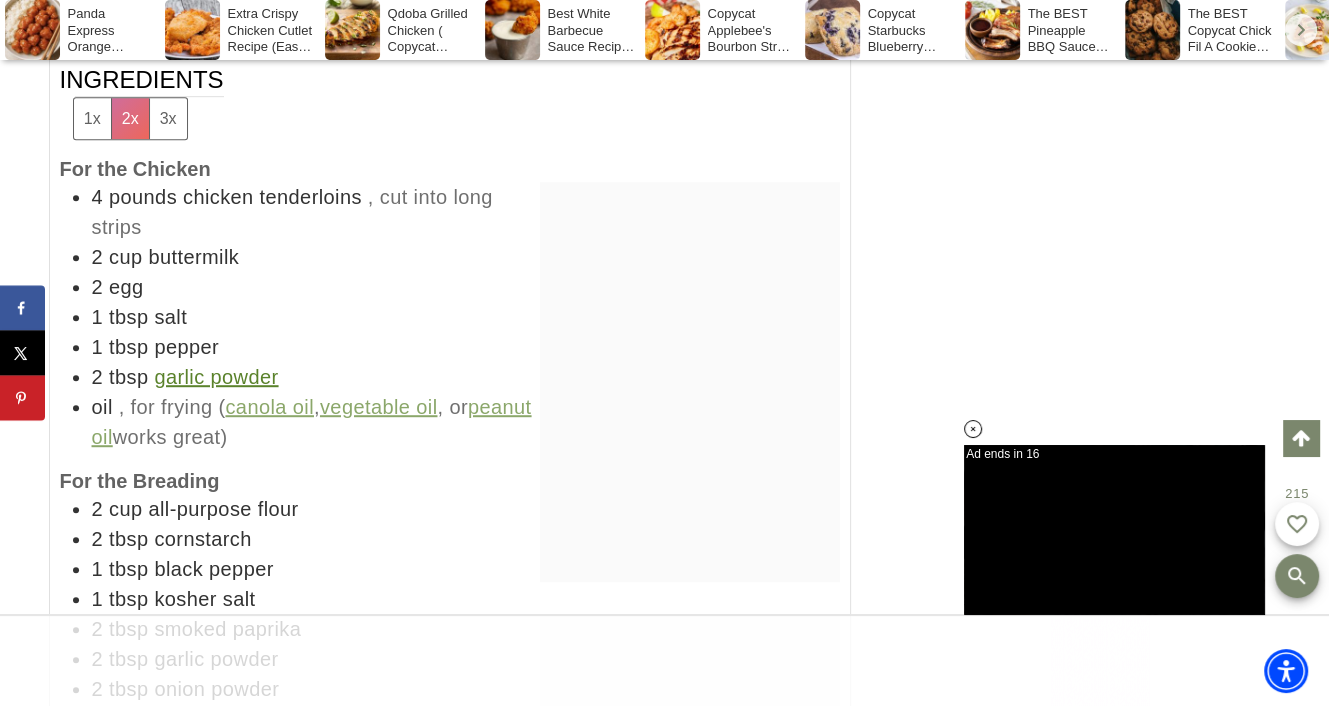 scroll, scrollTop: 0, scrollLeft: 0, axis: both 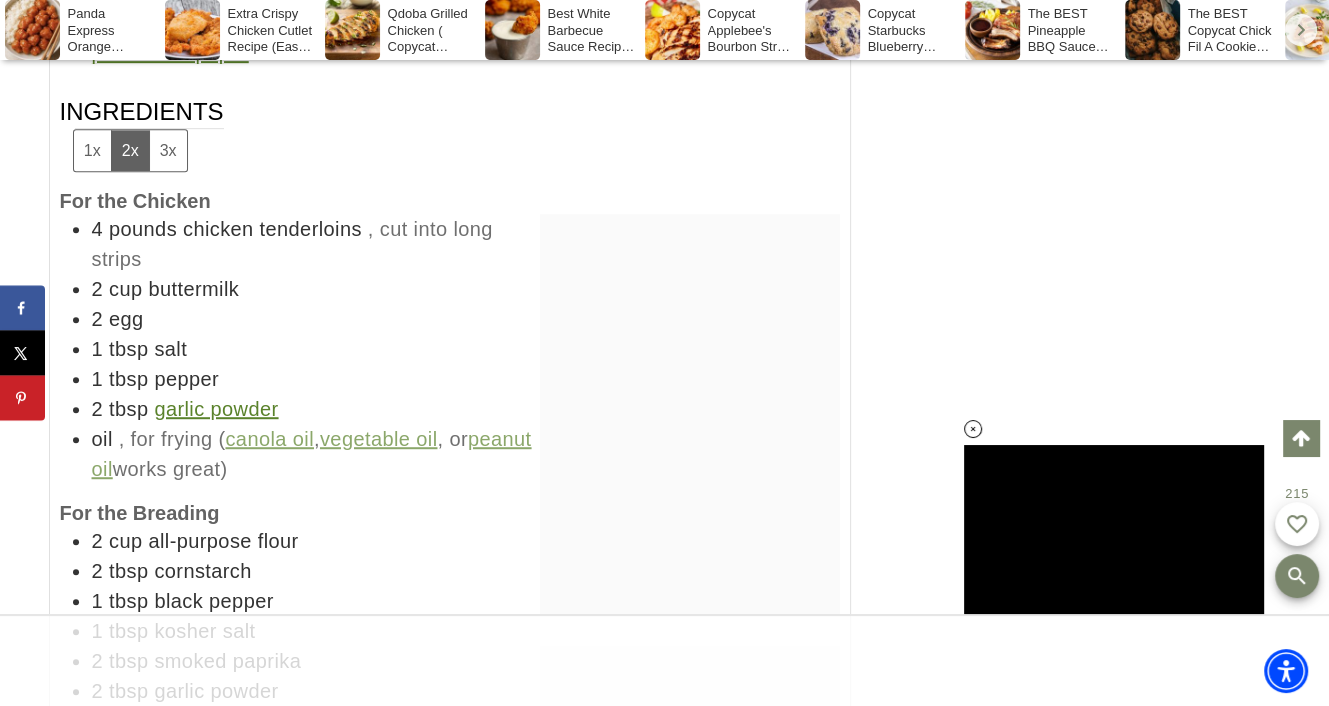 type 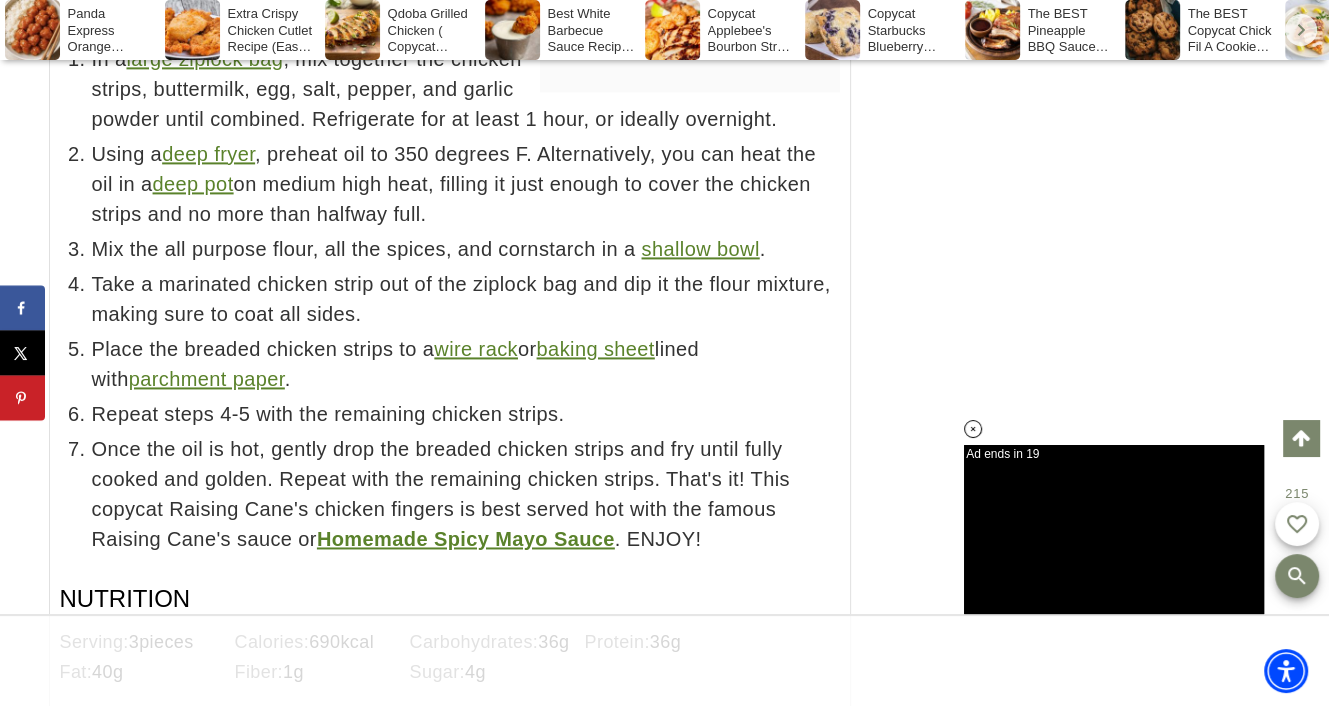 scroll, scrollTop: 22486, scrollLeft: 0, axis: vertical 